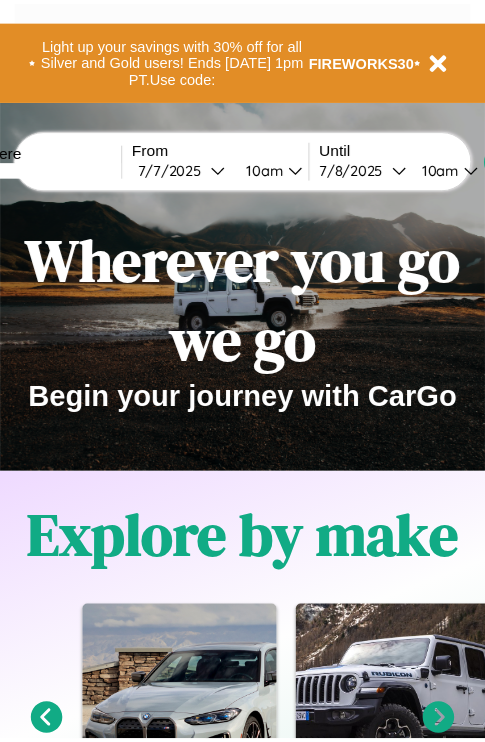 scroll, scrollTop: 0, scrollLeft: 0, axis: both 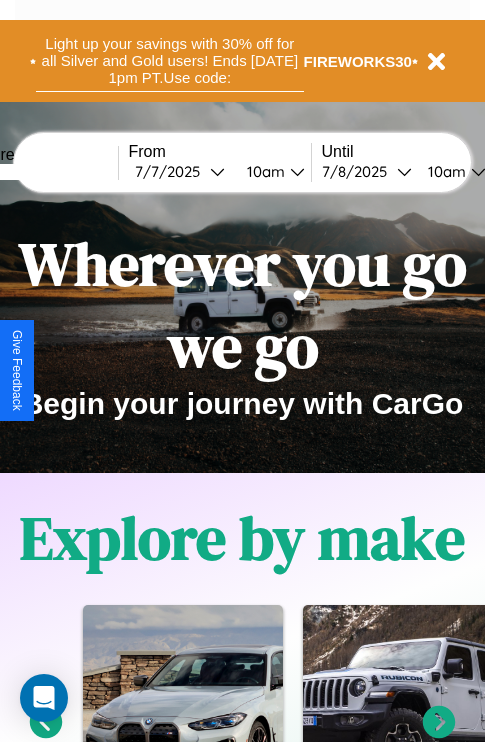 click on "Light up your savings with 30% off for all Silver and Gold users! Ends [DATE] 1pm PT.  Use code:" at bounding box center [170, 61] 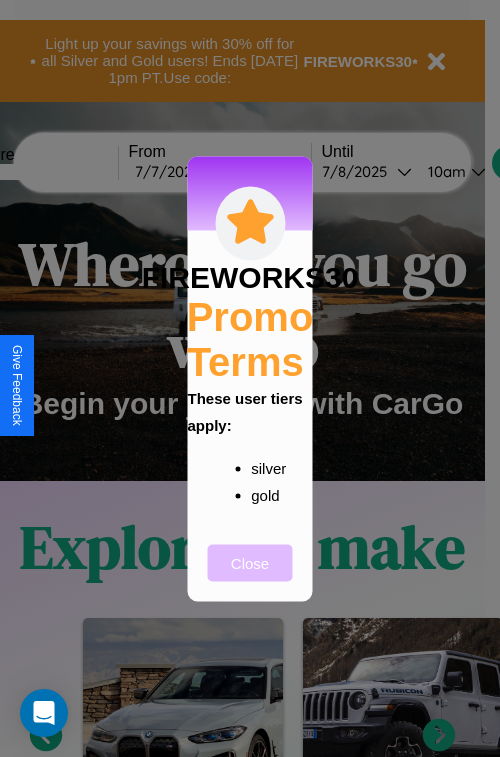 click on "Close" at bounding box center (250, 562) 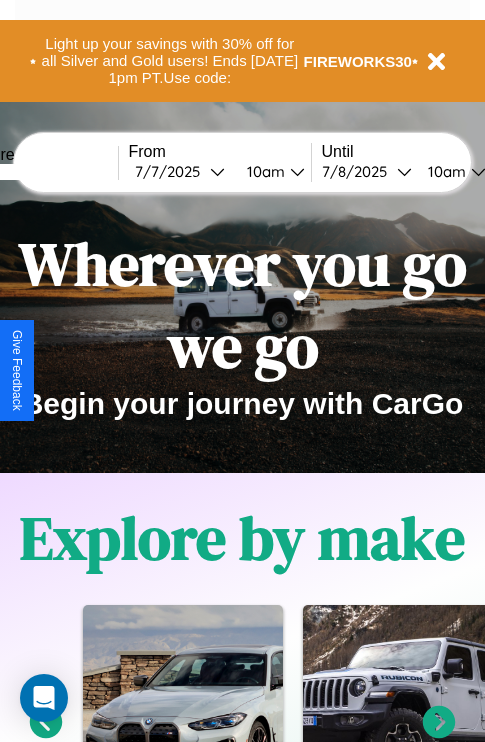 click at bounding box center (43, 172) 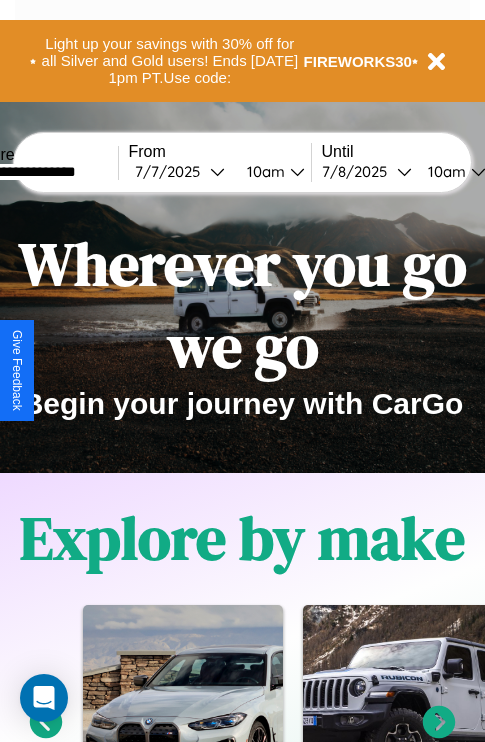 type on "**********" 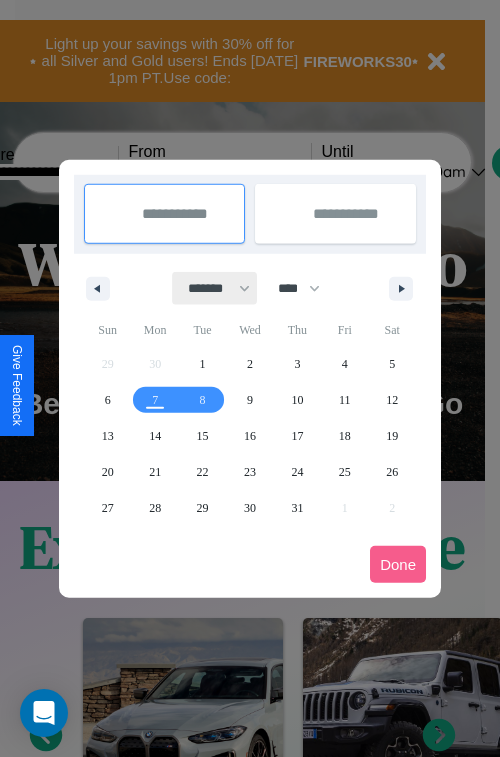 click on "******* ******** ***** ***** *** **** **** ****** ********* ******* ******** ********" at bounding box center (215, 288) 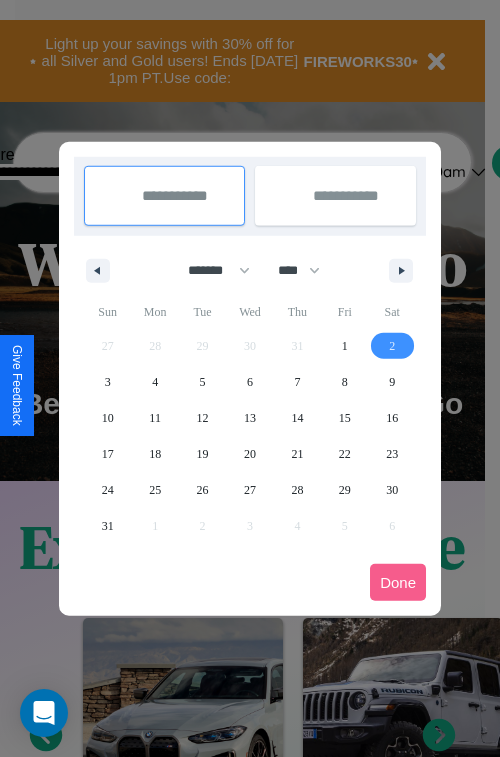 click on "2" at bounding box center (392, 346) 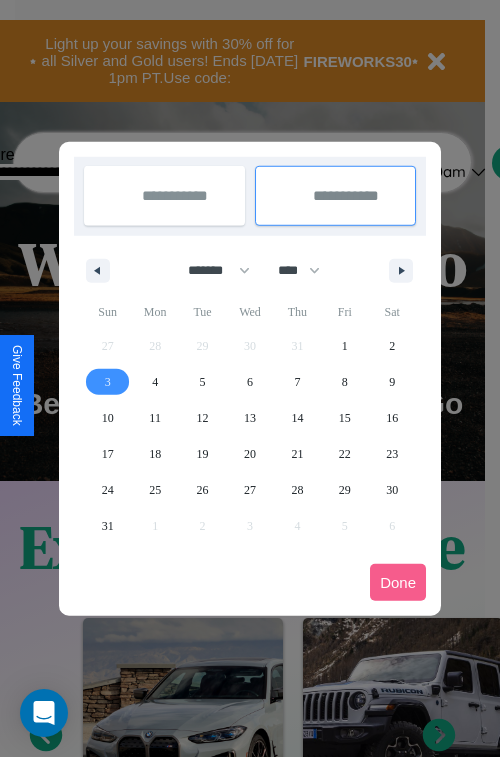click on "3" at bounding box center [108, 382] 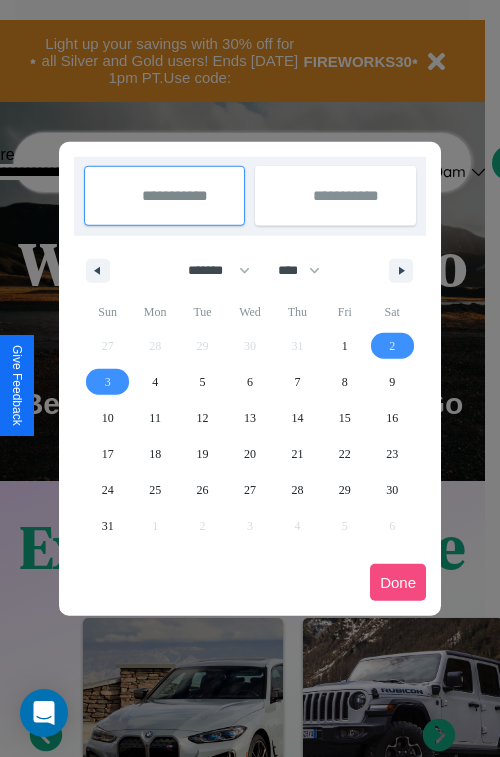 click on "Done" at bounding box center [398, 582] 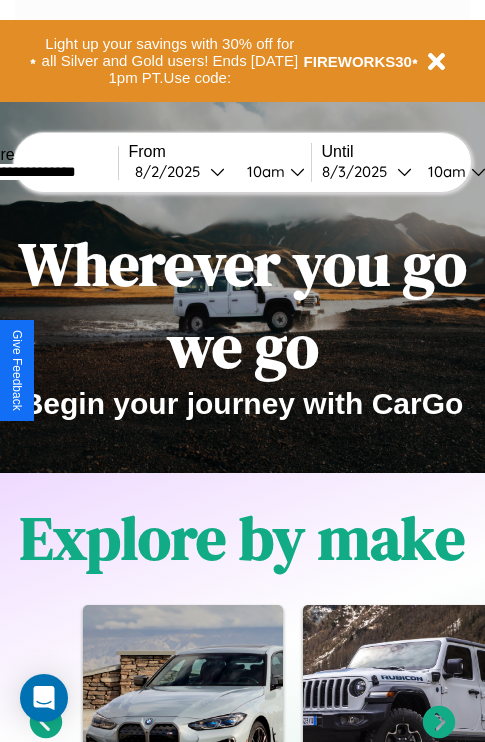 scroll, scrollTop: 0, scrollLeft: 68, axis: horizontal 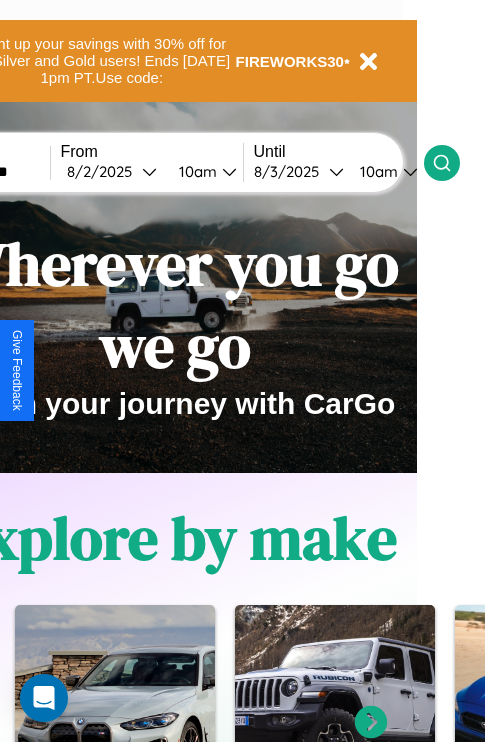 click 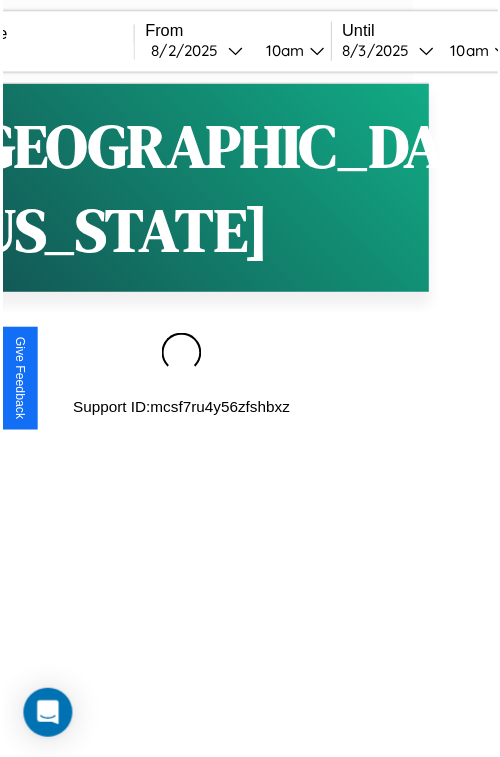 scroll, scrollTop: 0, scrollLeft: 0, axis: both 